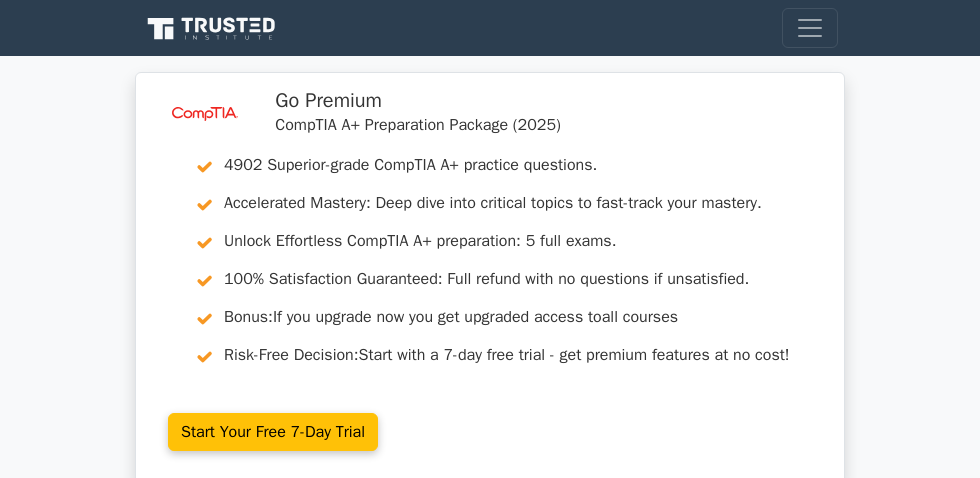 scroll, scrollTop: 5723, scrollLeft: 0, axis: vertical 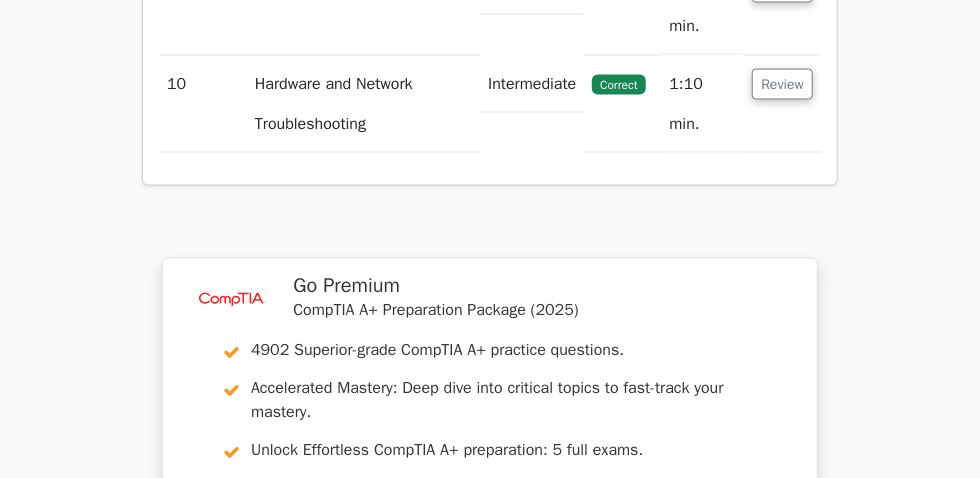 click on "Continue practicing" at bounding box center (415, 809) 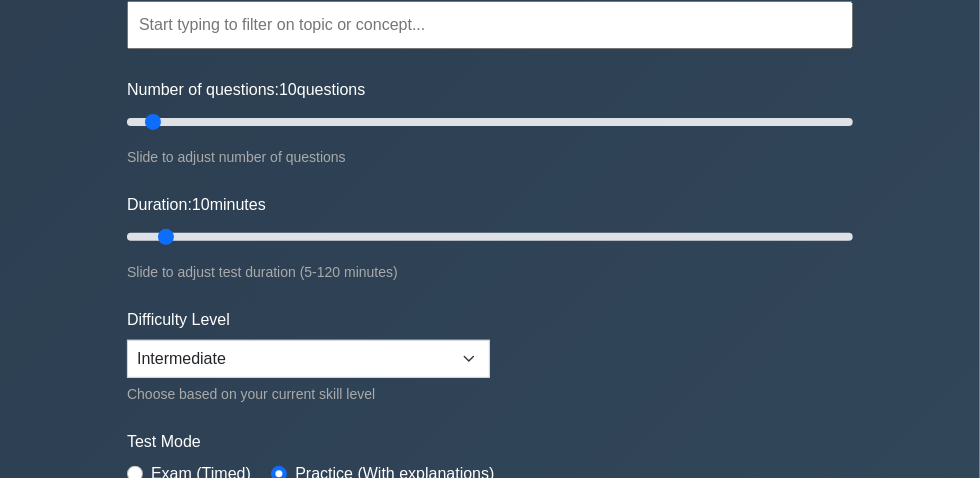 scroll, scrollTop: 363, scrollLeft: 0, axis: vertical 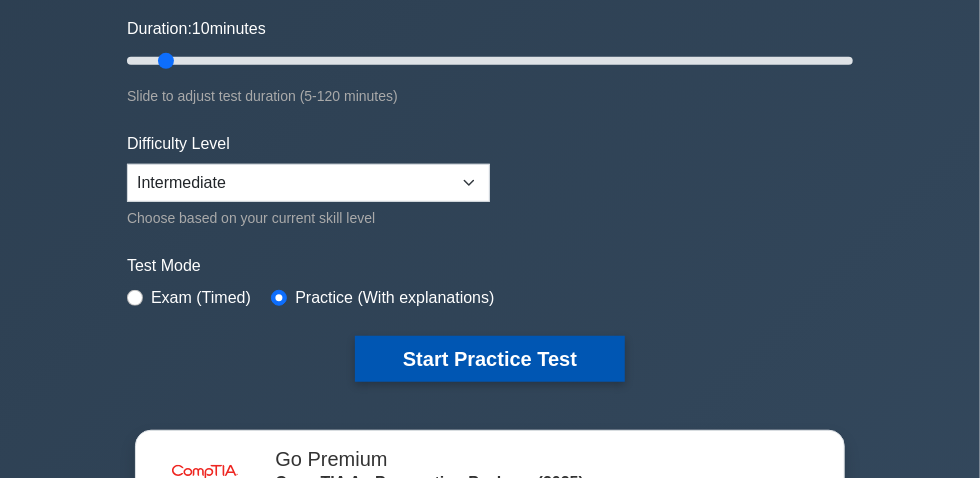 click on "Start Practice Test" at bounding box center (490, 359) 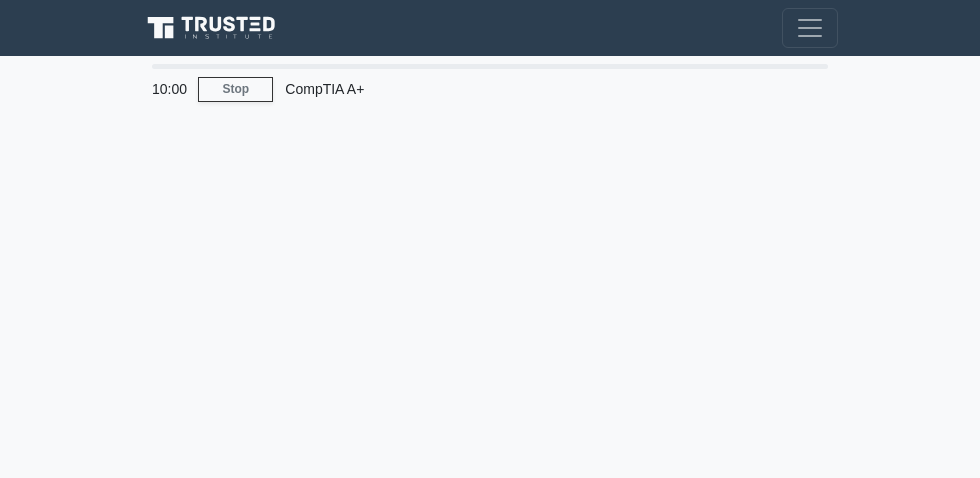 scroll, scrollTop: 0, scrollLeft: 0, axis: both 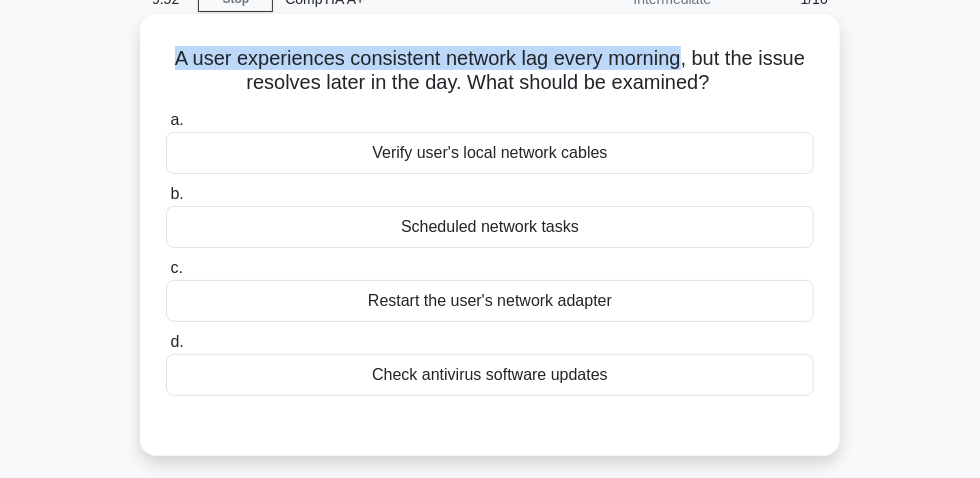 drag, startPoint x: 685, startPoint y: 63, endPoint x: 224, endPoint y: 70, distance: 461.05313 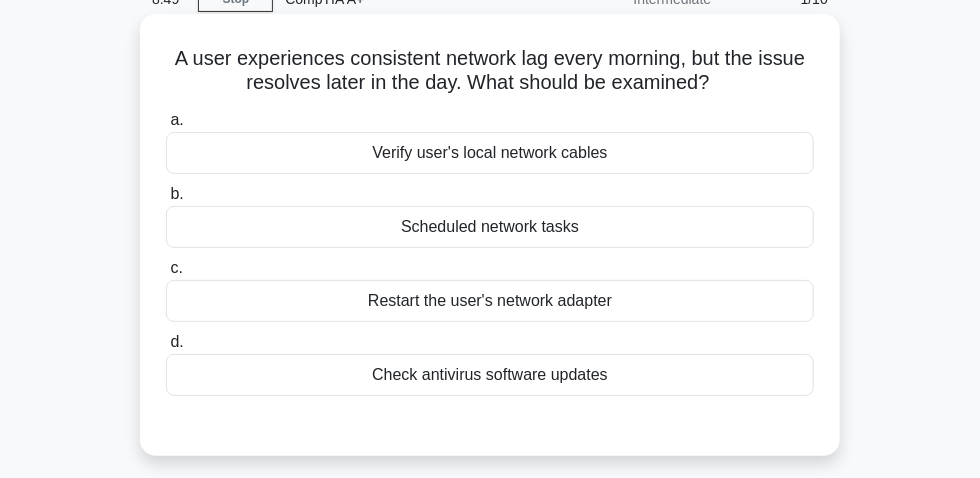 click on "Scheduled network tasks" at bounding box center [490, 227] 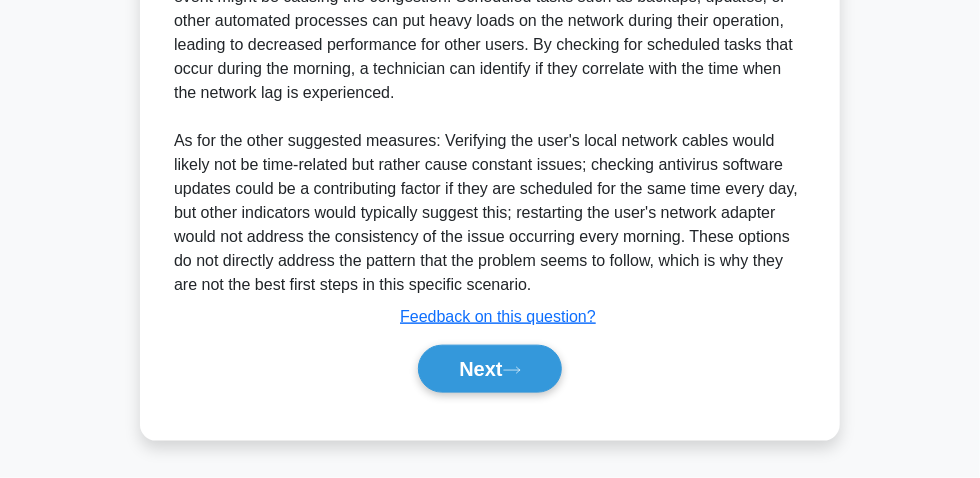 scroll, scrollTop: 656, scrollLeft: 0, axis: vertical 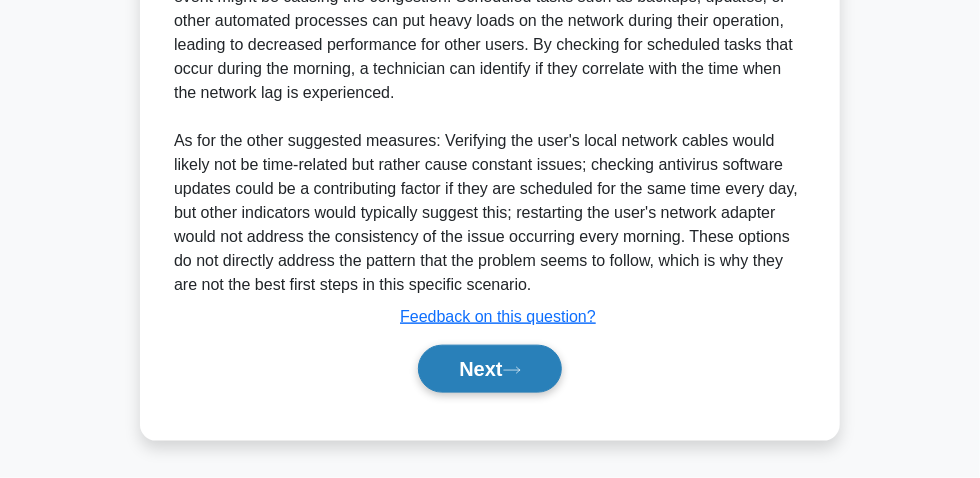 click on "Next" at bounding box center (489, 369) 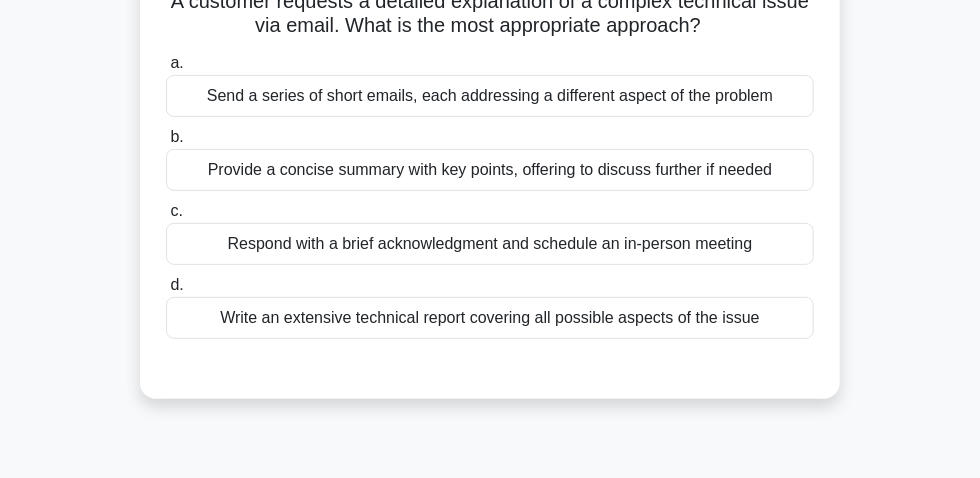 scroll, scrollTop: 56, scrollLeft: 0, axis: vertical 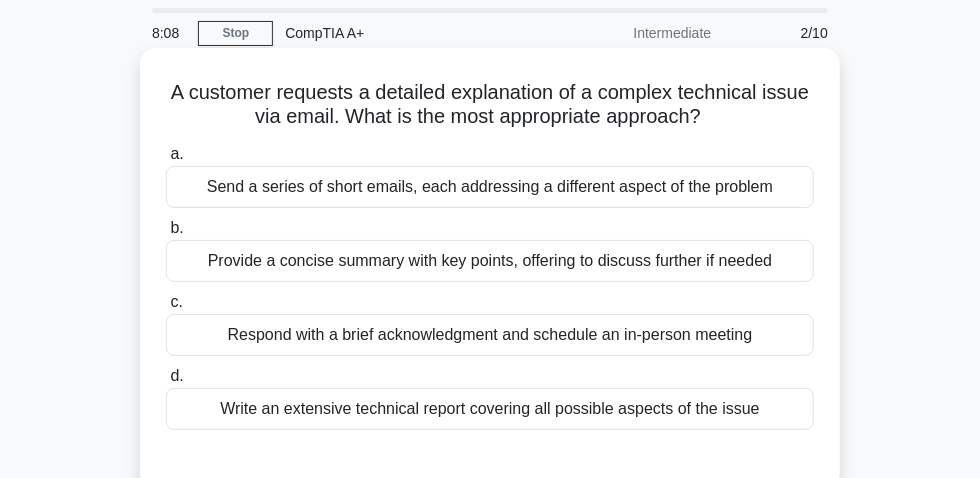 drag, startPoint x: 165, startPoint y: 99, endPoint x: 664, endPoint y: 120, distance: 499.44168 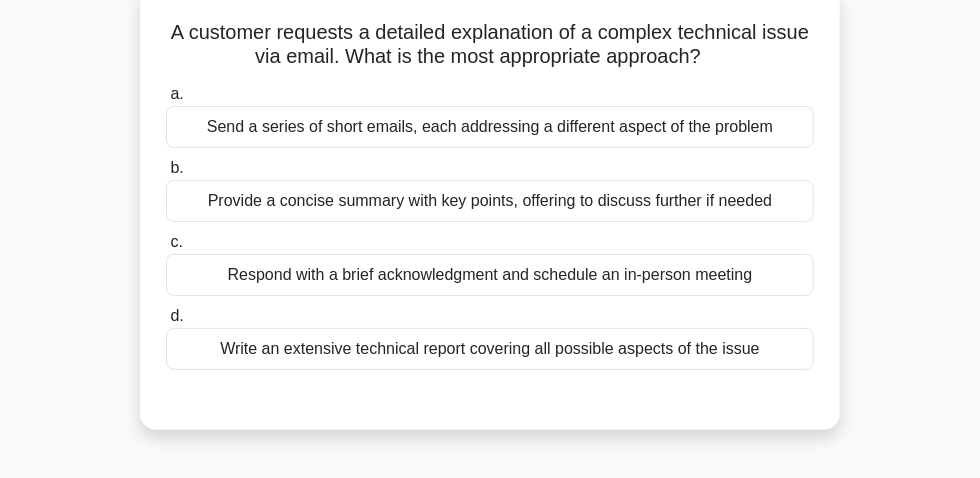 scroll, scrollTop: 147, scrollLeft: 0, axis: vertical 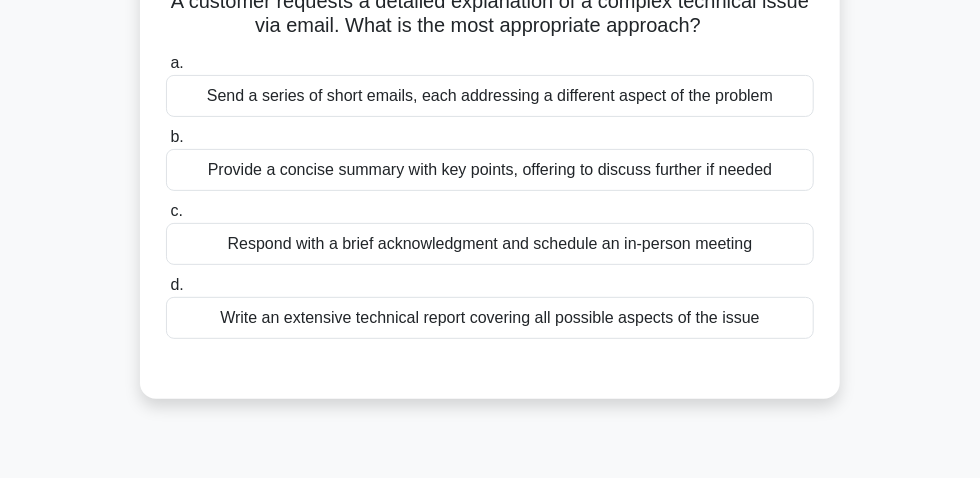 drag, startPoint x: 227, startPoint y: 327, endPoint x: 767, endPoint y: 315, distance: 540.1333 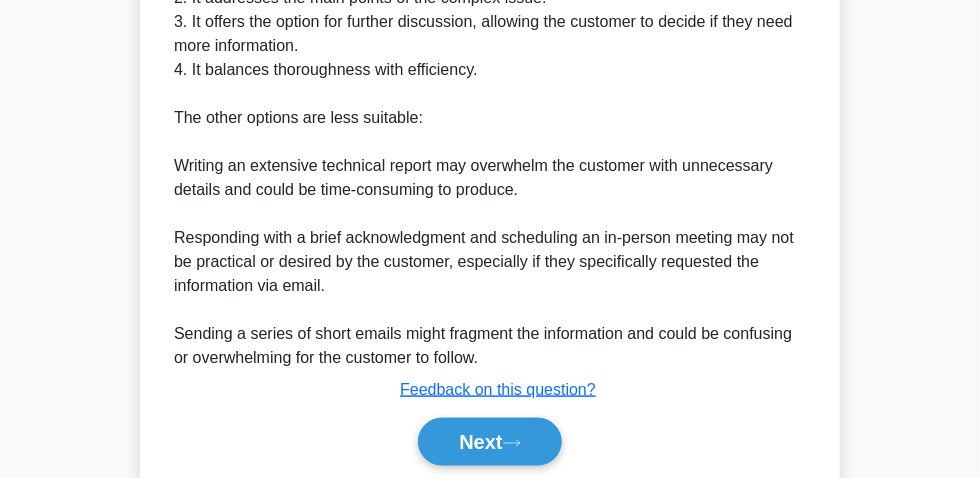scroll, scrollTop: 800, scrollLeft: 0, axis: vertical 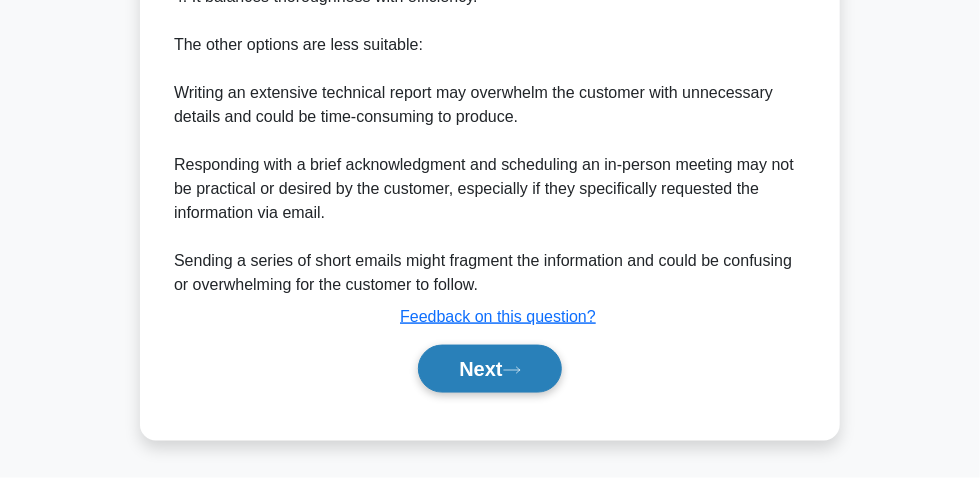 click on "Next" at bounding box center (489, 369) 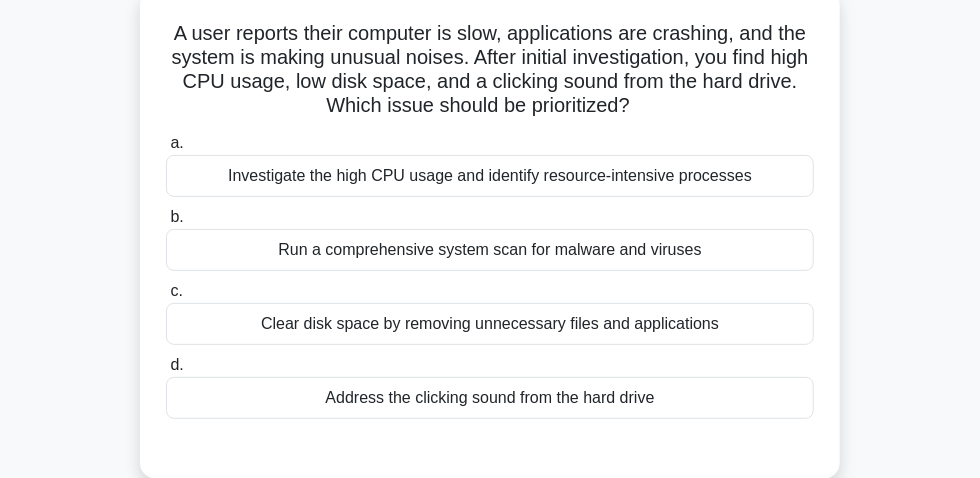scroll, scrollTop: 147, scrollLeft: 0, axis: vertical 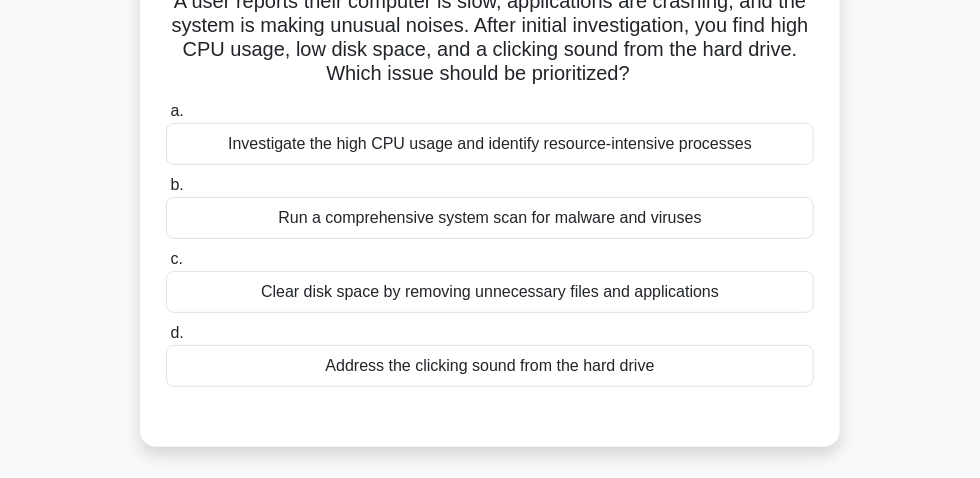 click on "Address the clicking sound from the hard drive" at bounding box center (490, 366) 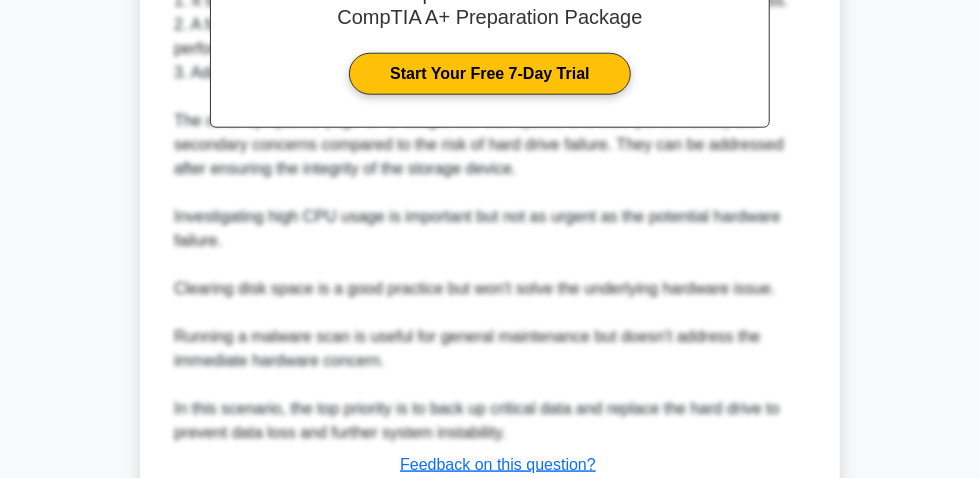 scroll, scrollTop: 848, scrollLeft: 0, axis: vertical 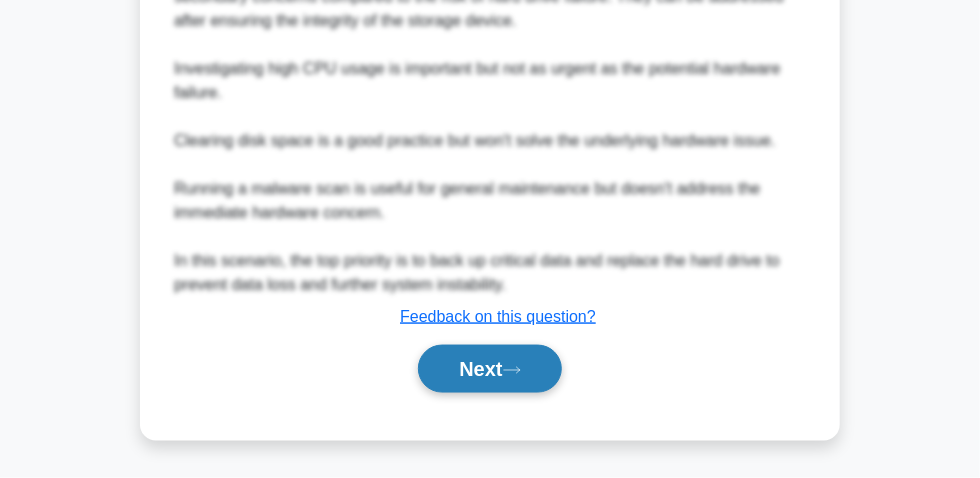 click on "Next" at bounding box center (489, 369) 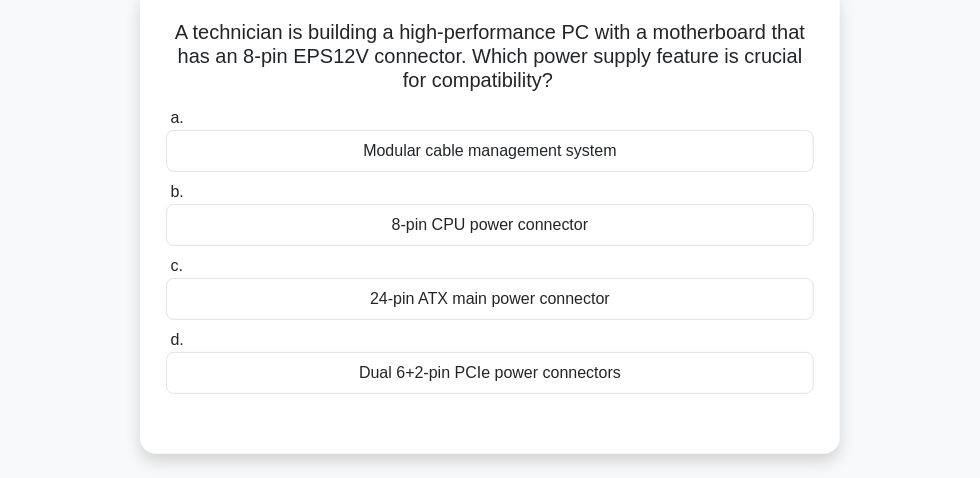 scroll, scrollTop: 147, scrollLeft: 0, axis: vertical 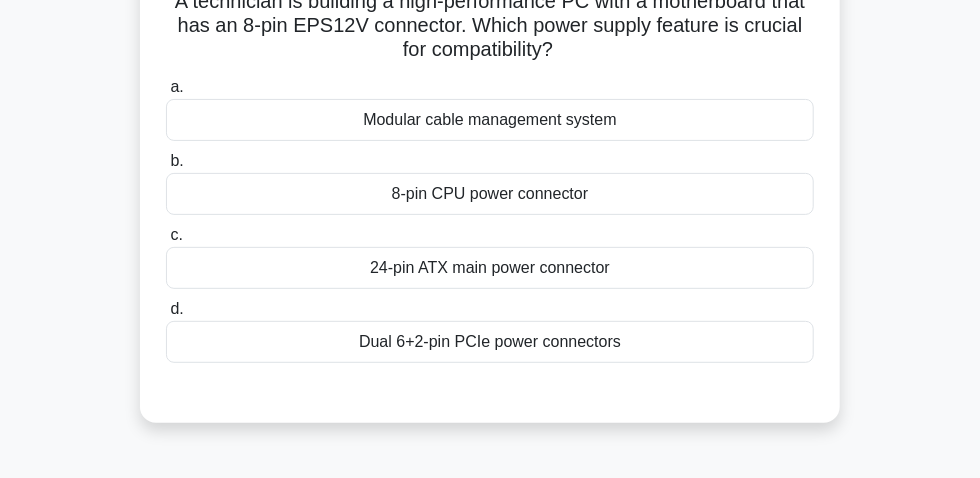 click on "24-pin ATX main power connector" at bounding box center (490, 268) 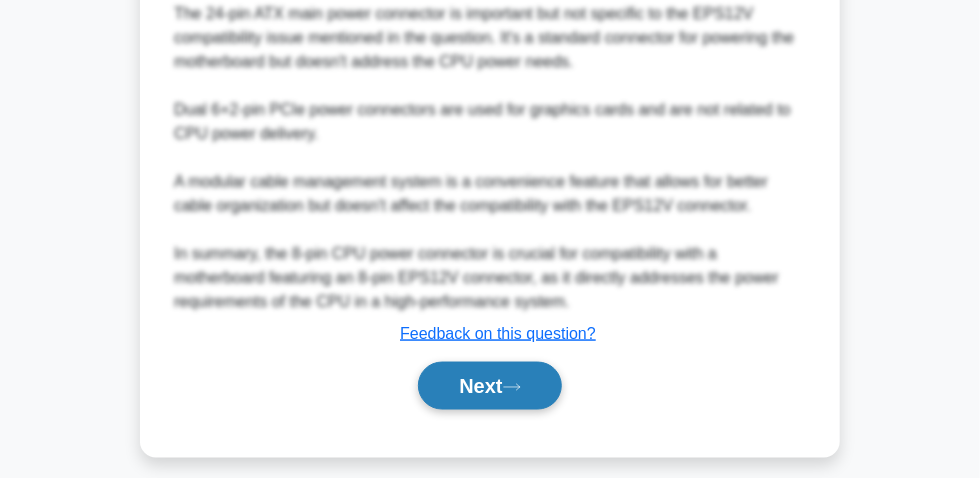 click on "Next" at bounding box center [489, 386] 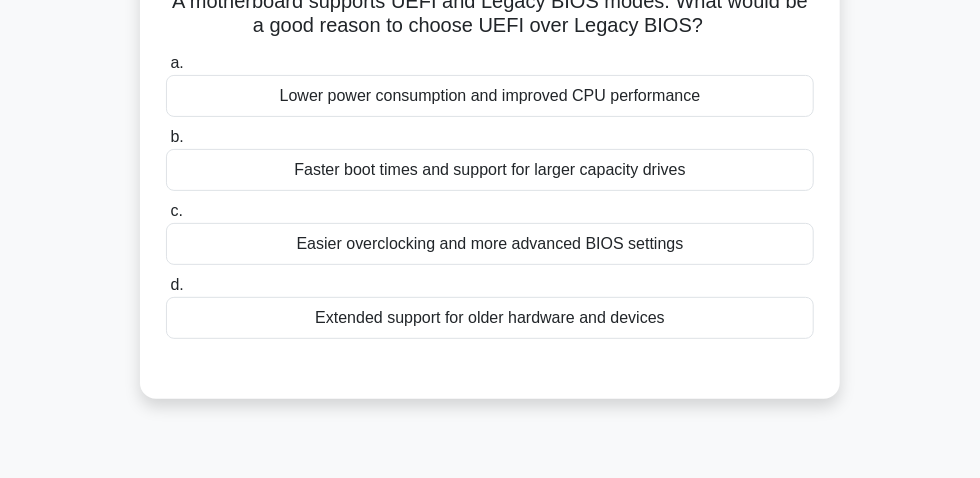 scroll, scrollTop: 56, scrollLeft: 0, axis: vertical 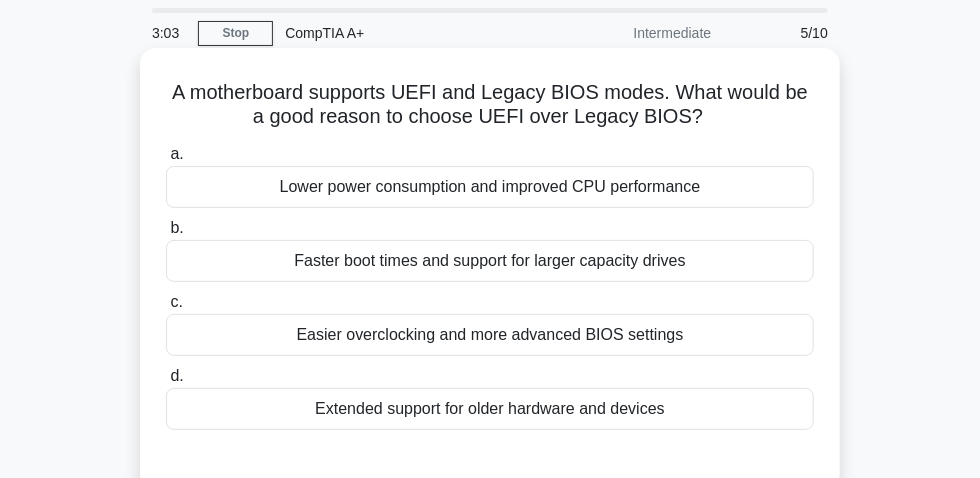 click on "Faster boot times and support for larger capacity drives" at bounding box center [490, 261] 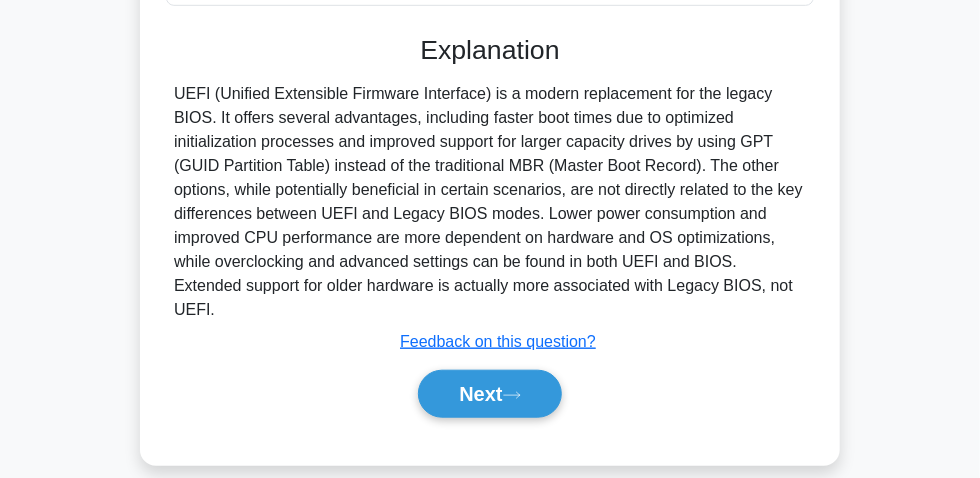 scroll, scrollTop: 511, scrollLeft: 0, axis: vertical 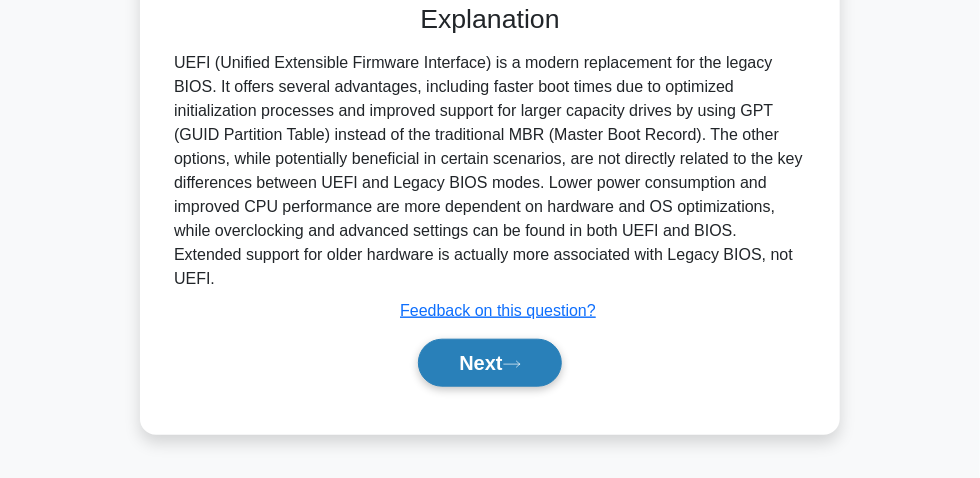 click on "Next" at bounding box center [489, 363] 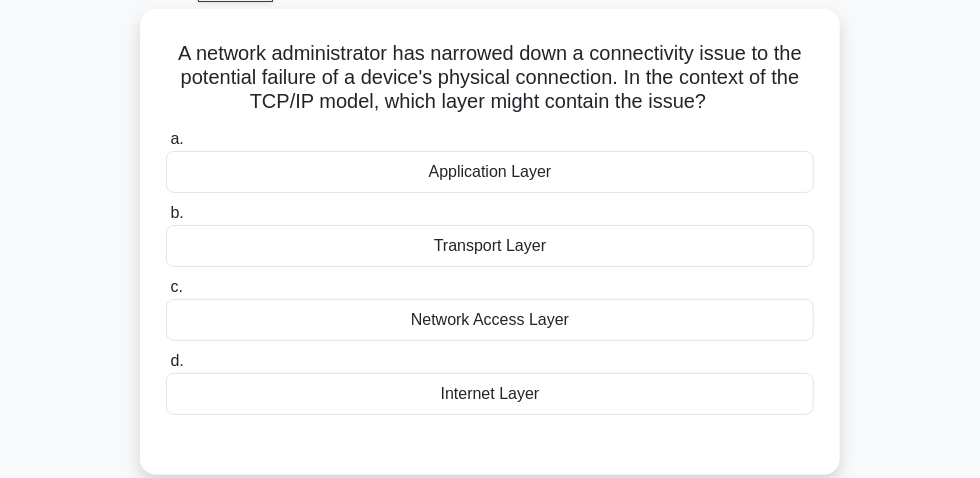 scroll, scrollTop: 56, scrollLeft: 0, axis: vertical 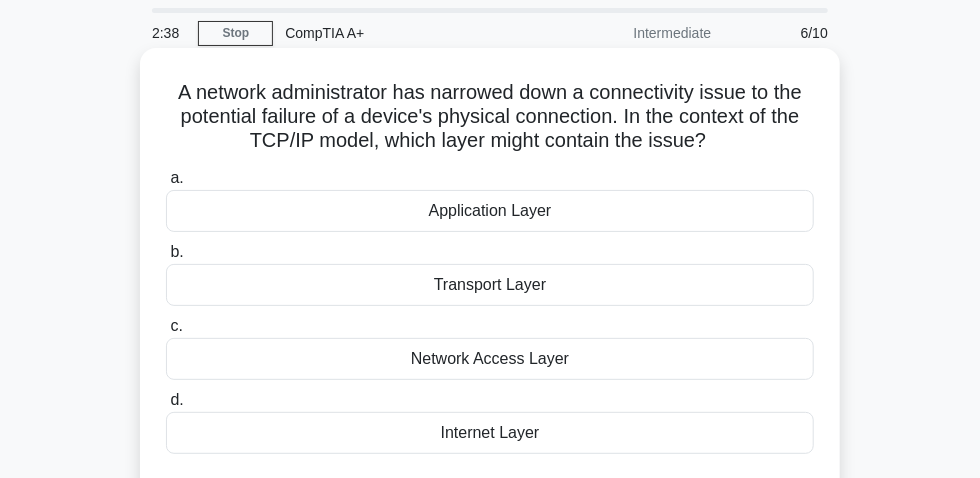 drag, startPoint x: 165, startPoint y: 102, endPoint x: 738, endPoint y: 153, distance: 575.26514 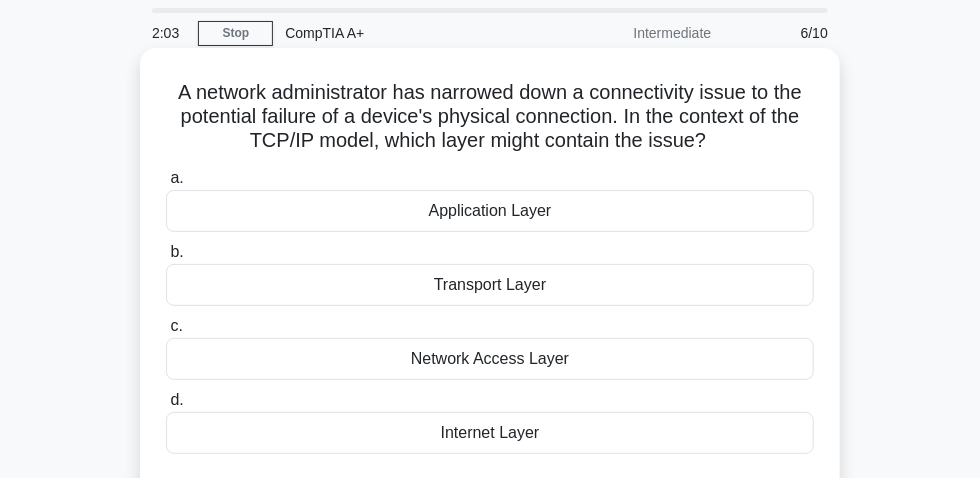 click on "Network Access Layer" at bounding box center [490, 359] 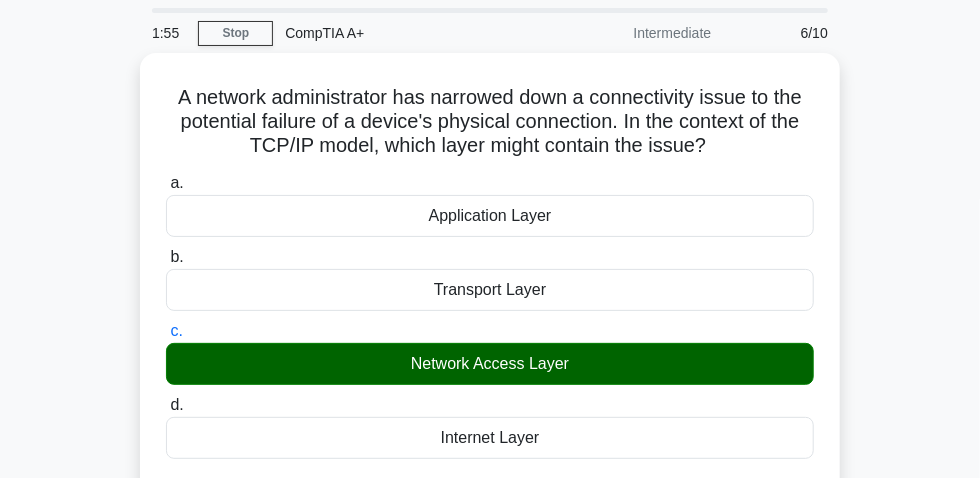 click on "A network administrator has narrowed down a connectivity issue to the potential failure of a device's physical connection. In the context of the TCP/IP model, which layer might contain the issue?
.spinner_0XTQ{transform-origin:center;animation:spinner_y6GP .75s linear infinite}@keyframes spinner_y6GP{100%{transform:rotate(360deg)}}
a.
Application Layer
b. c. d." at bounding box center (490, 498) 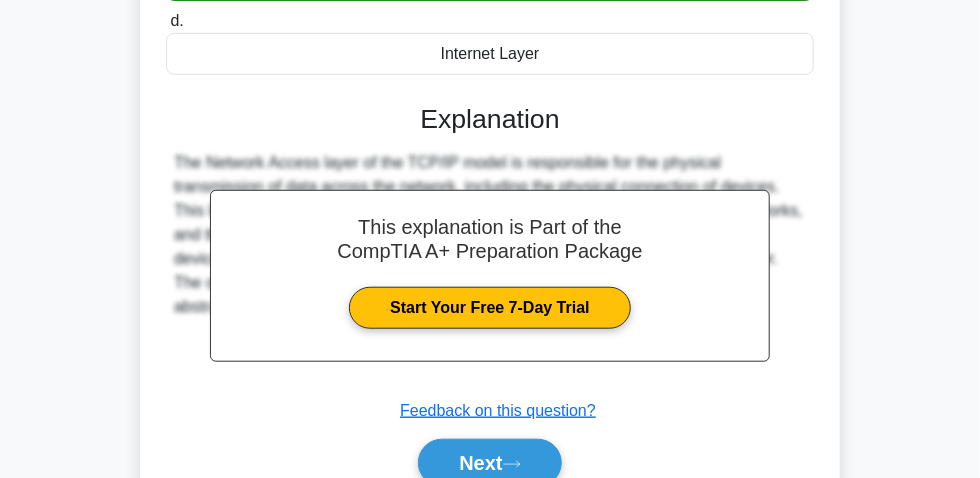 scroll, scrollTop: 602, scrollLeft: 0, axis: vertical 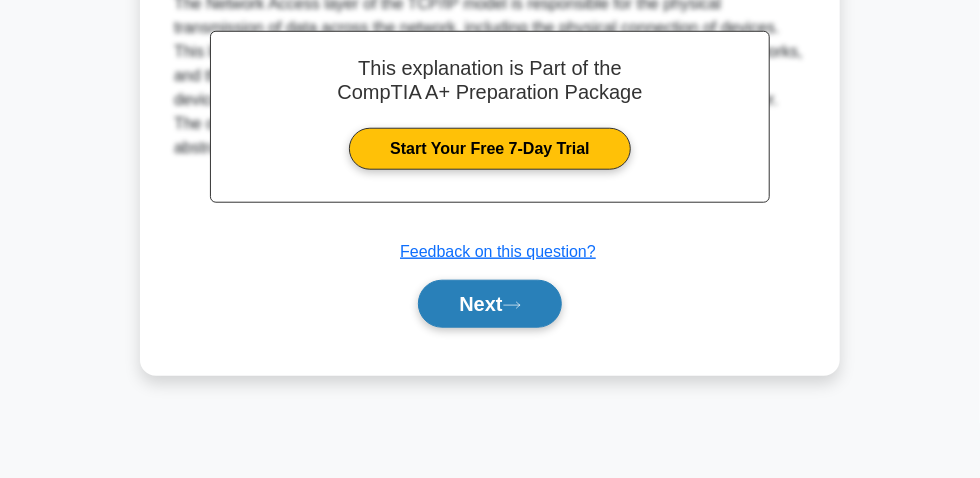 click on "Next" at bounding box center [489, 304] 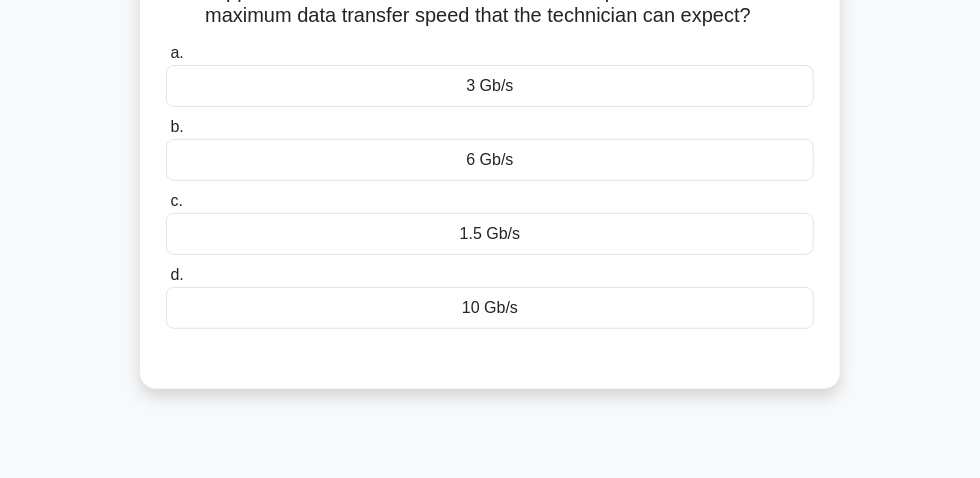 scroll, scrollTop: 90, scrollLeft: 0, axis: vertical 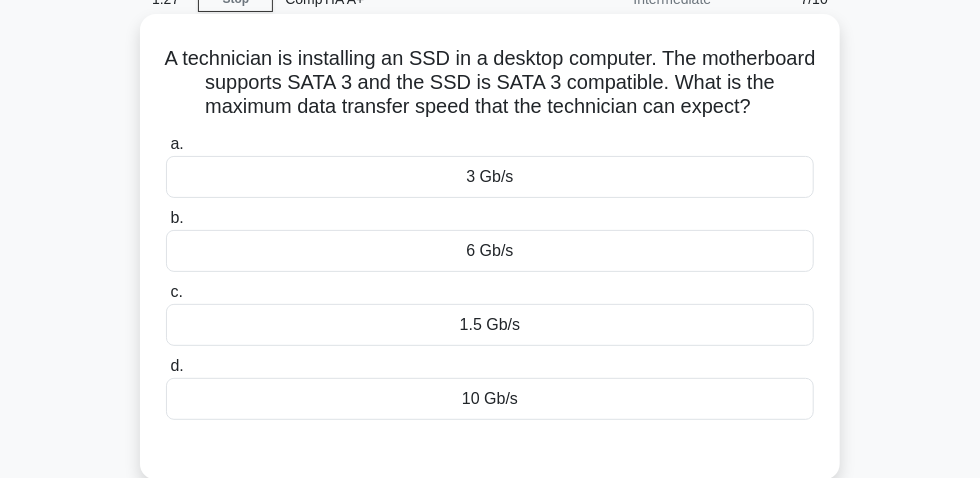 click on "6 Gb/s" at bounding box center [490, 251] 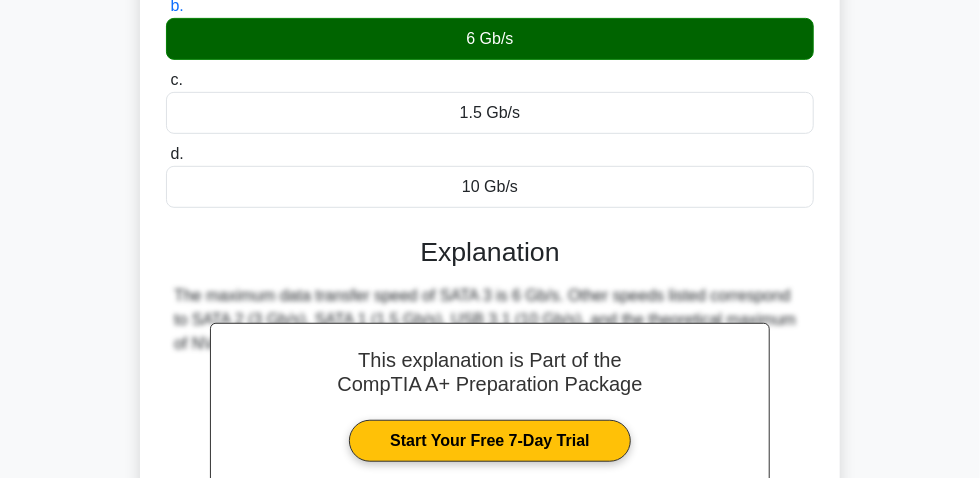 scroll, scrollTop: 545, scrollLeft: 0, axis: vertical 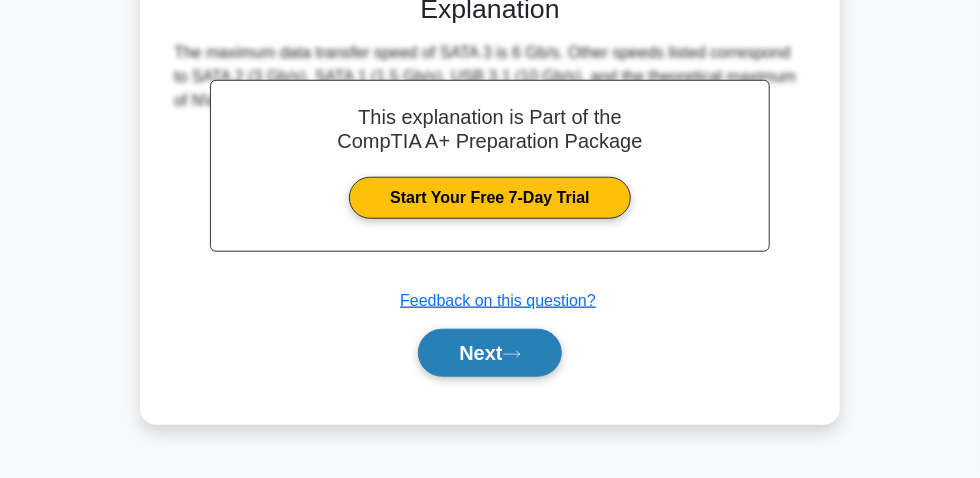 click on "Next" at bounding box center [489, 353] 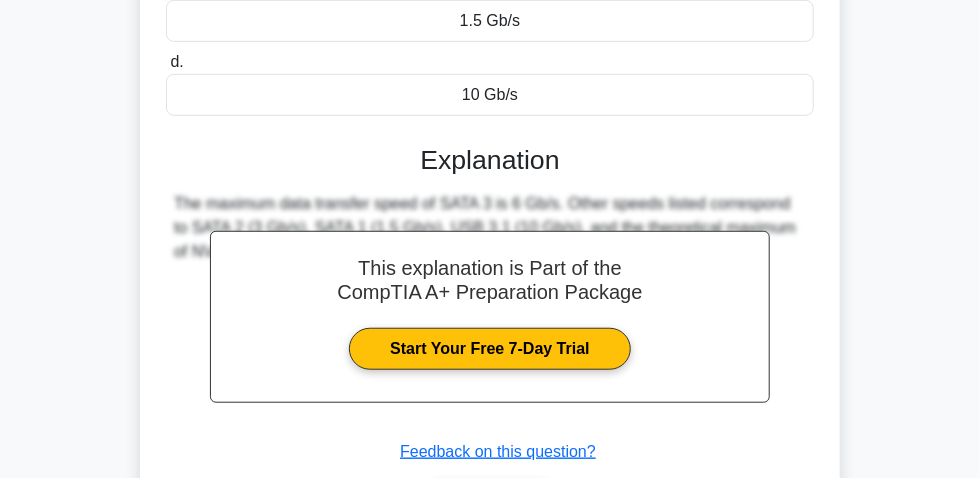 scroll, scrollTop: 454, scrollLeft: 0, axis: vertical 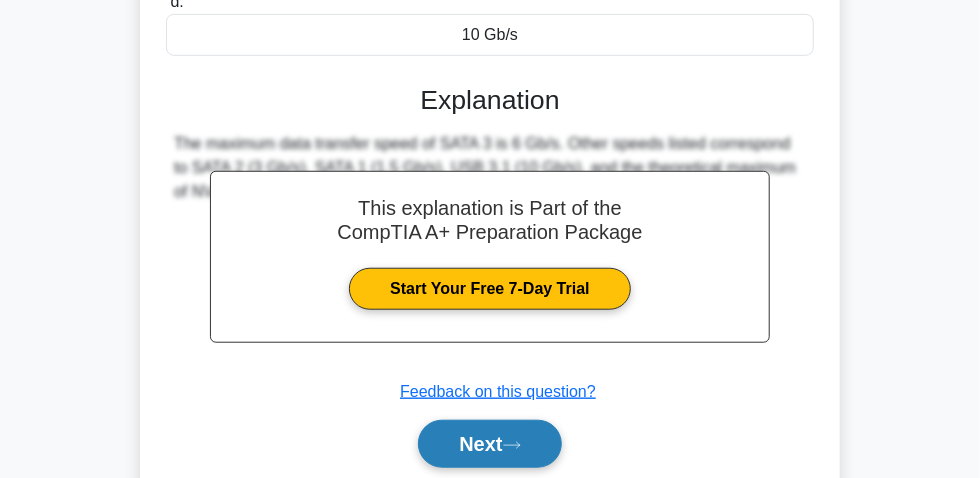 click on "Next" at bounding box center (489, 444) 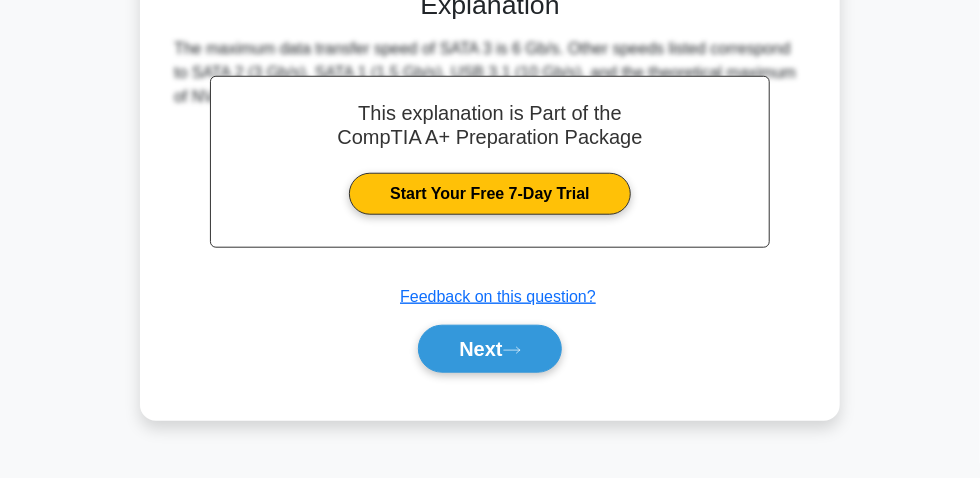 scroll, scrollTop: 602, scrollLeft: 0, axis: vertical 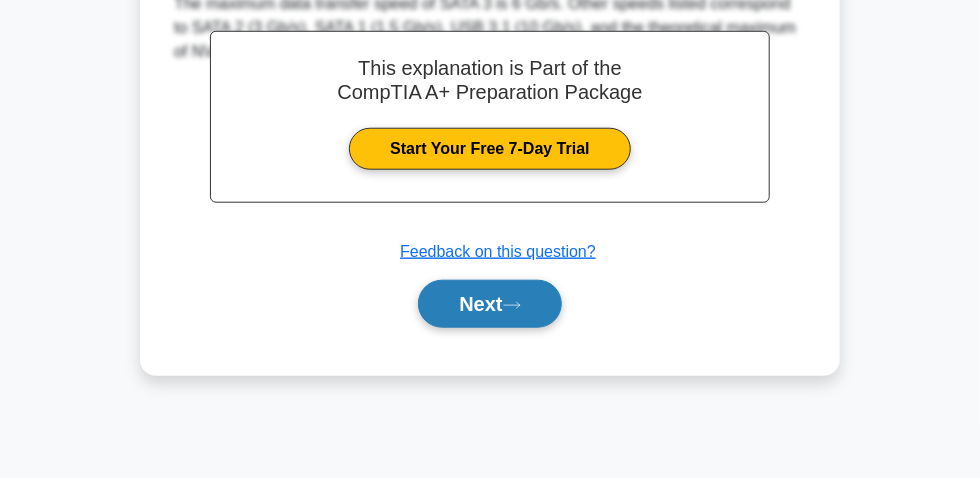 click on "Next" at bounding box center (489, 304) 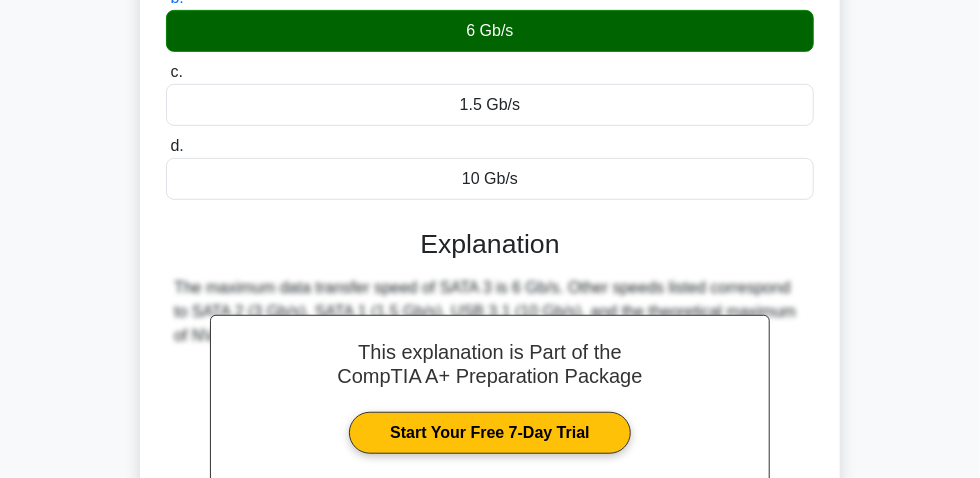 scroll, scrollTop: 545, scrollLeft: 0, axis: vertical 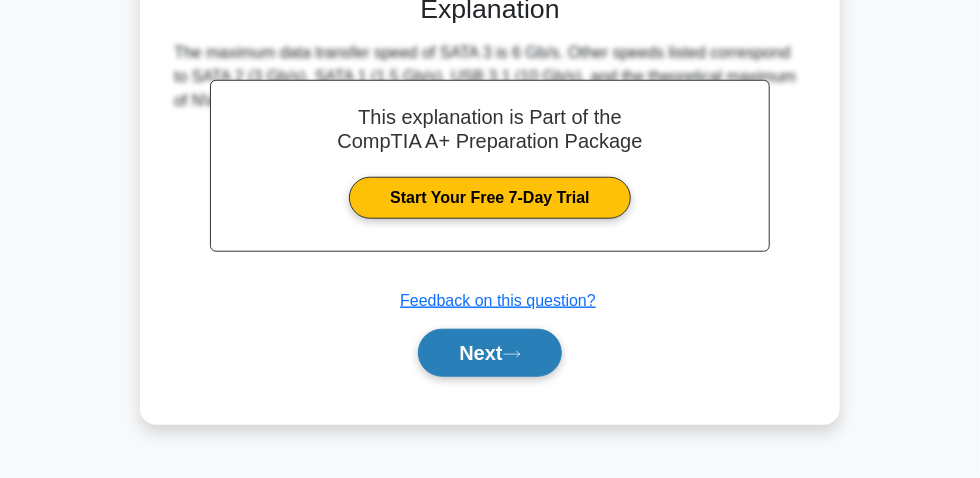 click on "Next" at bounding box center (489, 353) 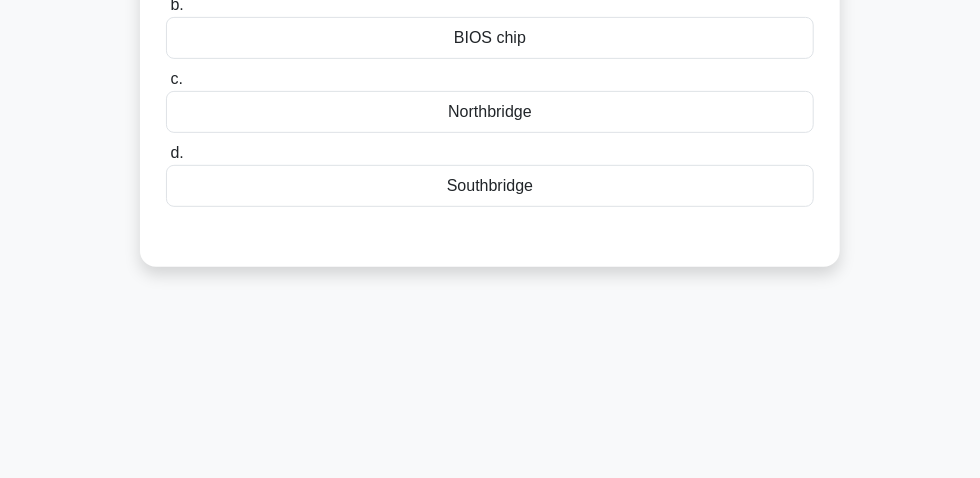 scroll, scrollTop: 90, scrollLeft: 0, axis: vertical 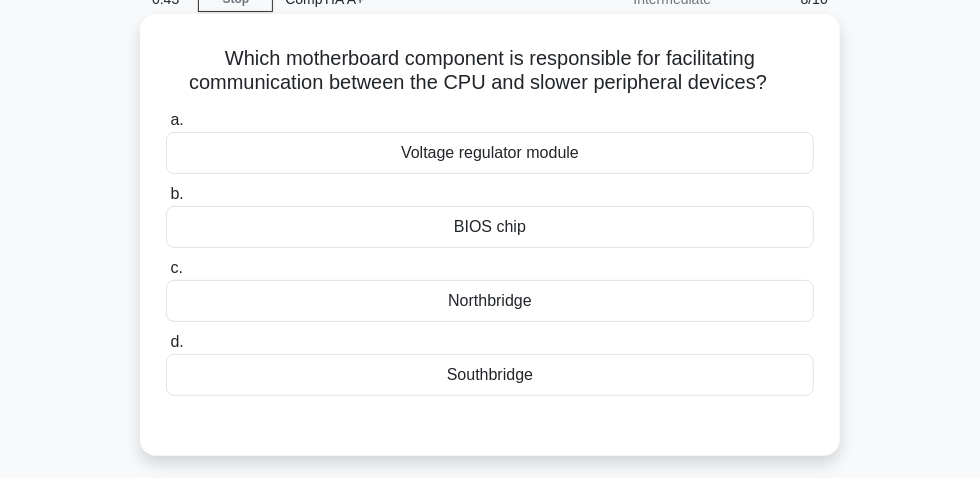 click on "Southbridge" at bounding box center (490, 375) 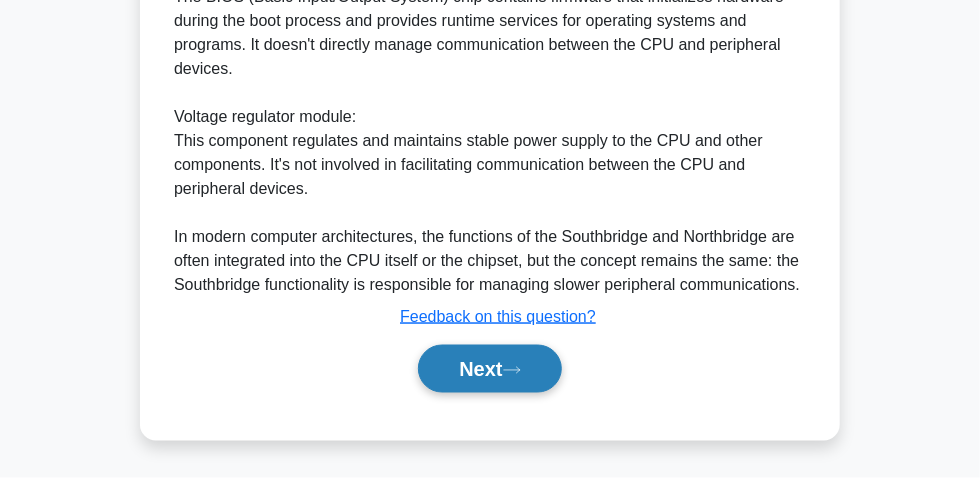 click on "Next" at bounding box center [489, 369] 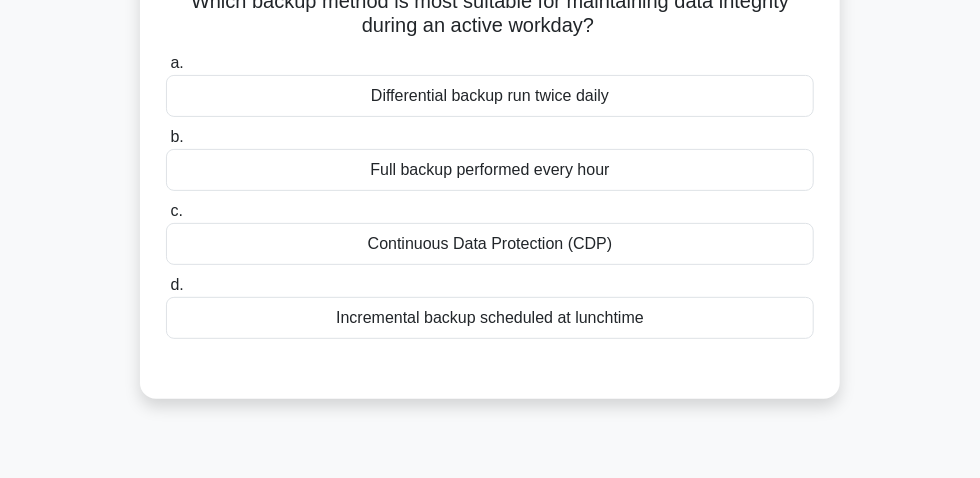 scroll, scrollTop: 56, scrollLeft: 0, axis: vertical 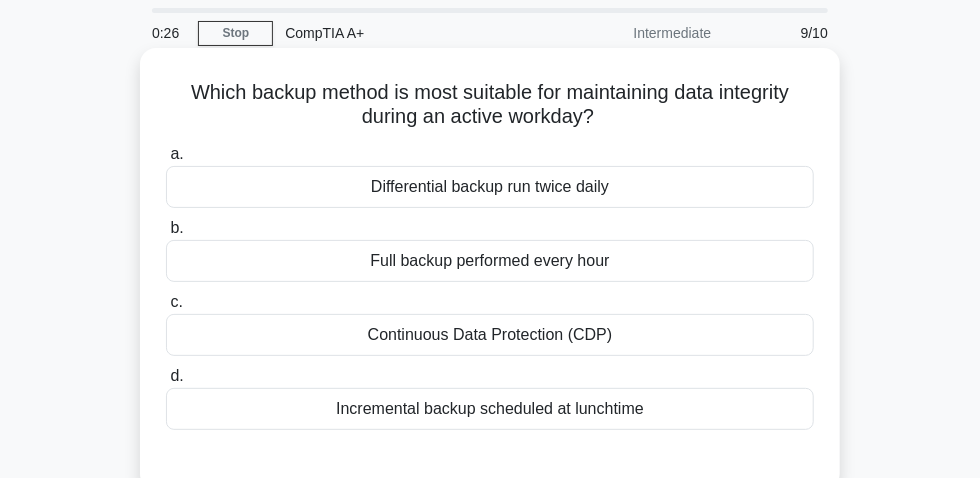 click on "Incremental backup scheduled at lunchtime" at bounding box center (490, 409) 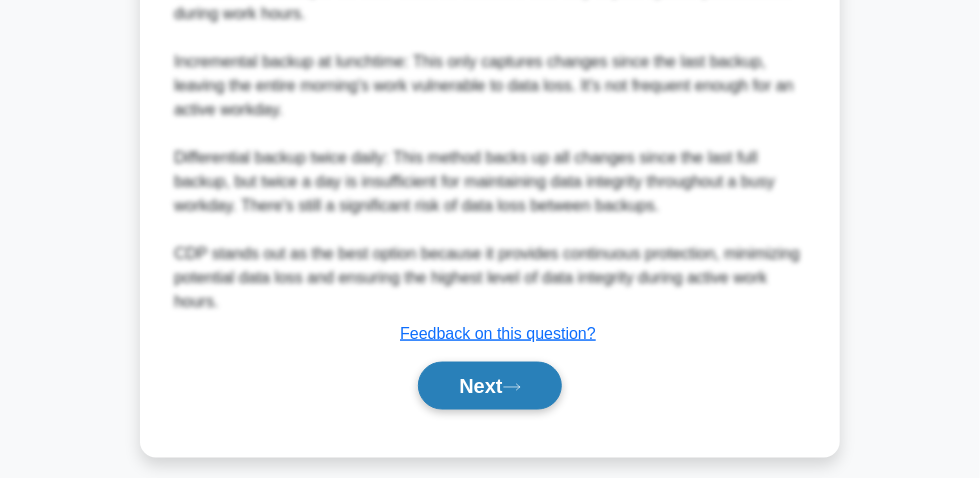 click on "Next" at bounding box center (489, 386) 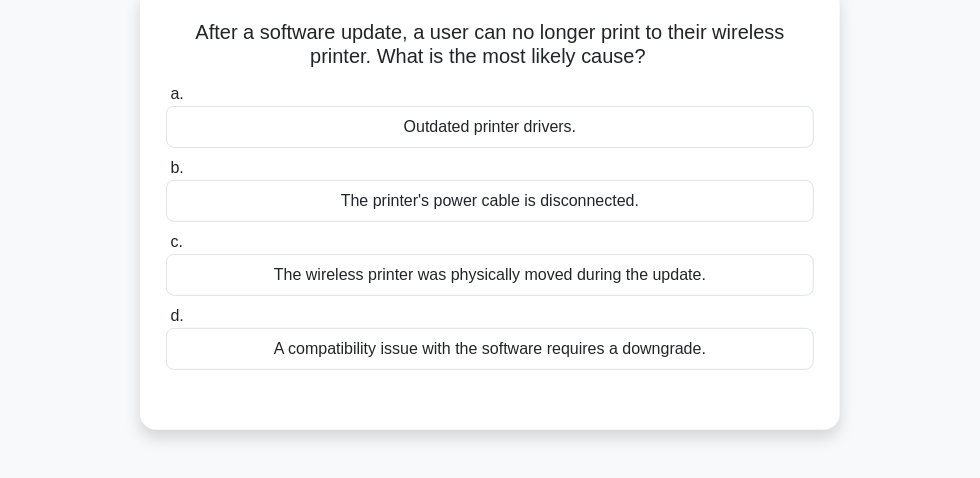 scroll, scrollTop: 147, scrollLeft: 0, axis: vertical 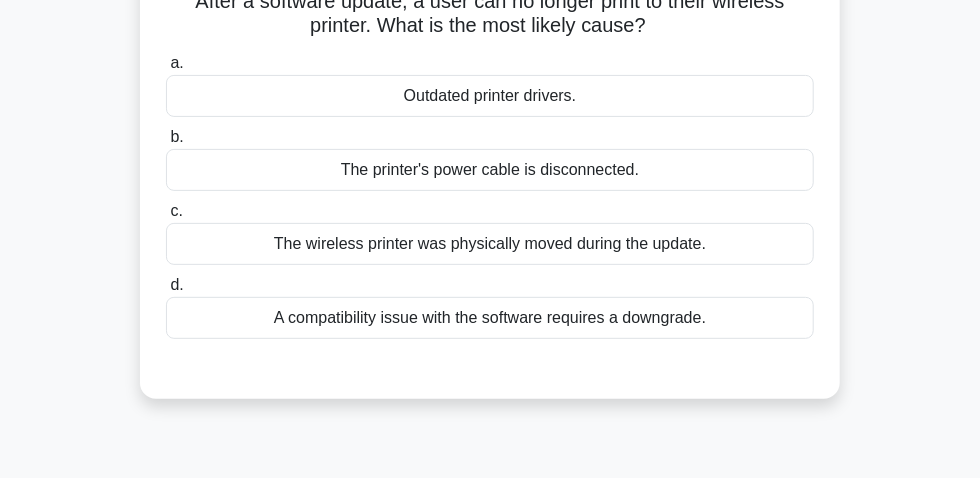 click on "The wireless printer was physically moved during the update." at bounding box center (490, 244) 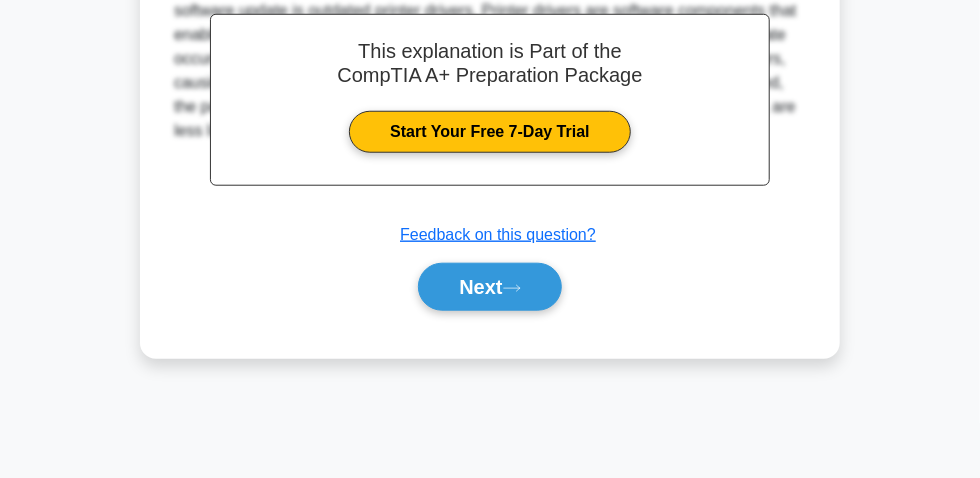 scroll, scrollTop: 602, scrollLeft: 0, axis: vertical 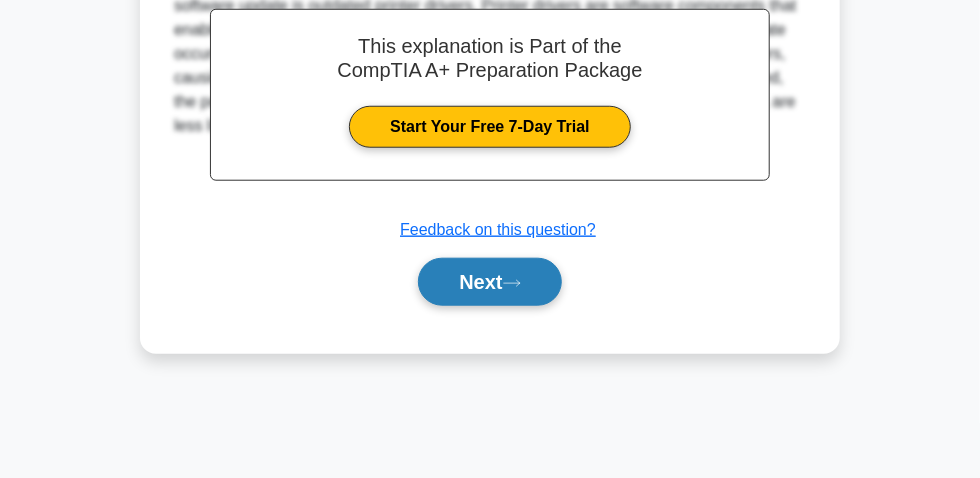 click on "Next" at bounding box center [489, 282] 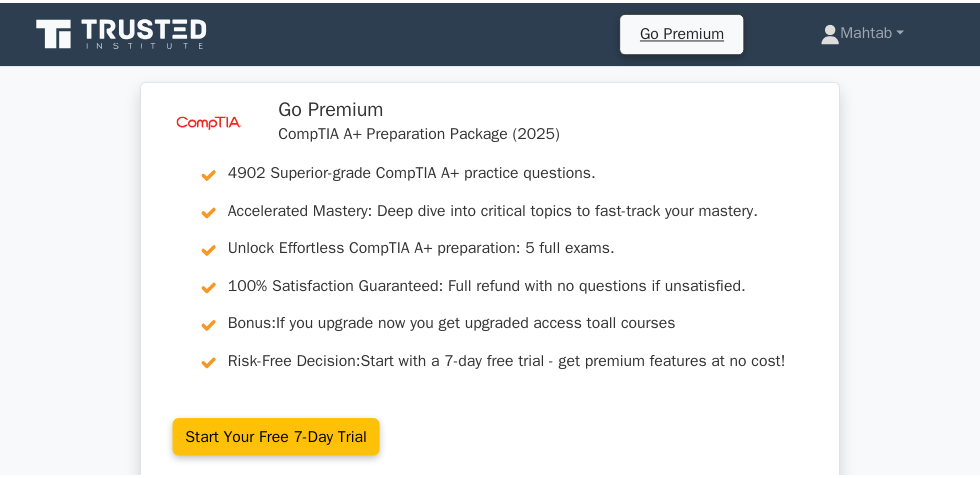 scroll, scrollTop: 2909, scrollLeft: 0, axis: vertical 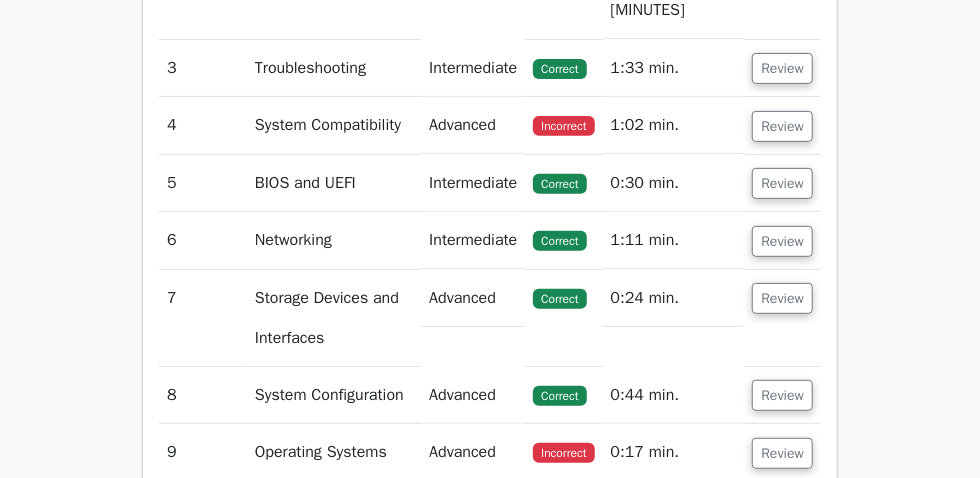 click on "Review" at bounding box center [782, 510] 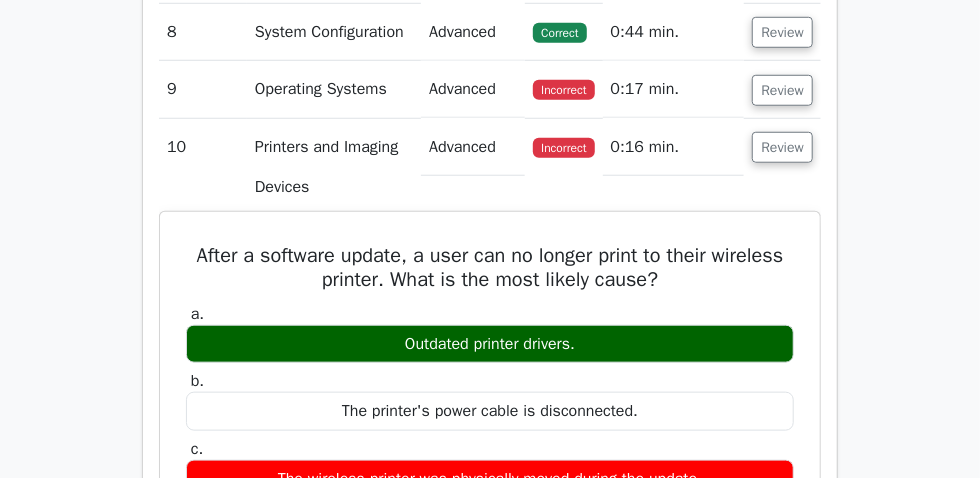 scroll, scrollTop: 2818, scrollLeft: 0, axis: vertical 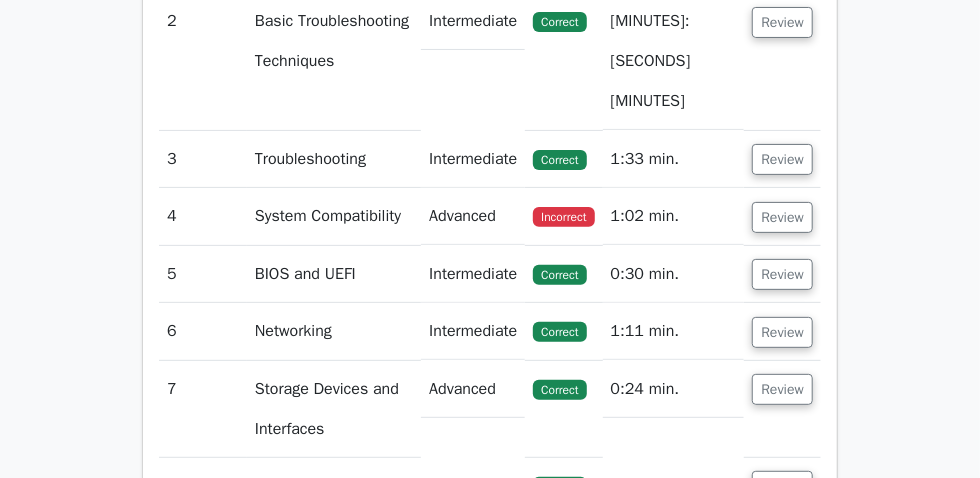 click on "Review" at bounding box center [782, 544] 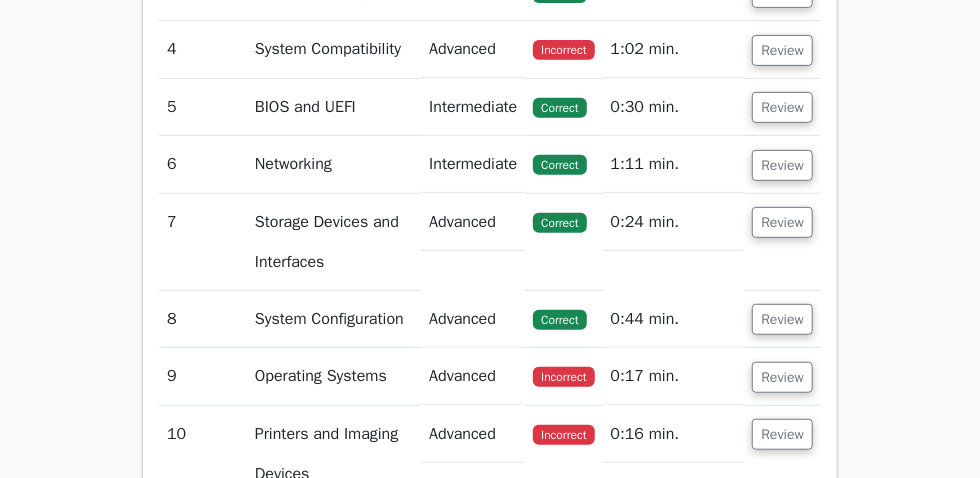 scroll, scrollTop: 2909, scrollLeft: 0, axis: vertical 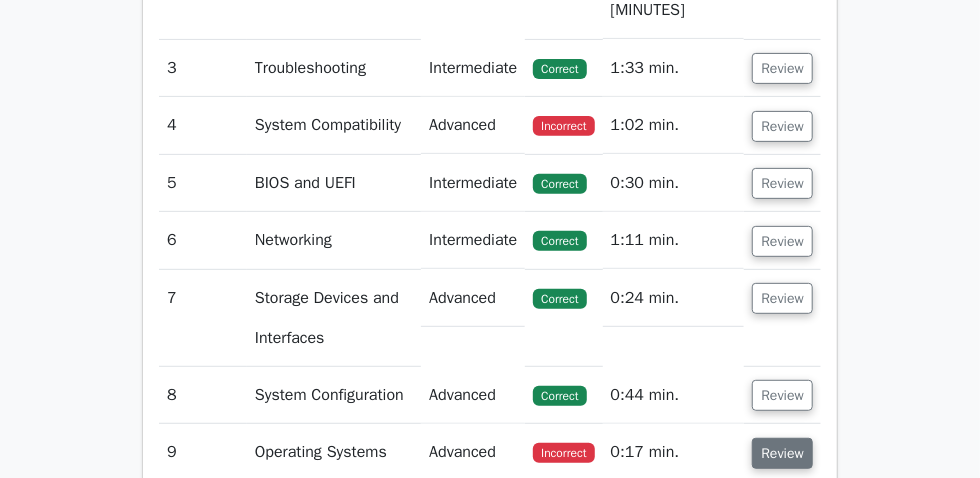 click on "Review" at bounding box center (782, 453) 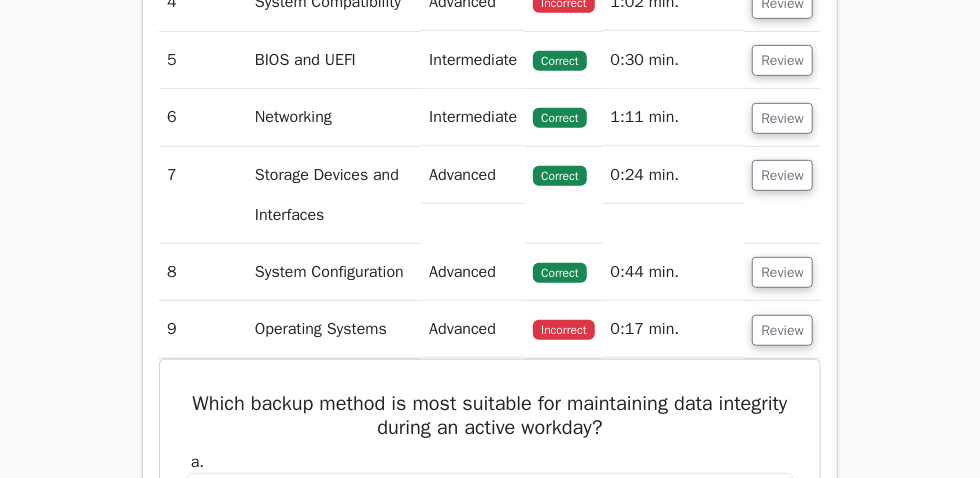 scroll, scrollTop: 3181, scrollLeft: 0, axis: vertical 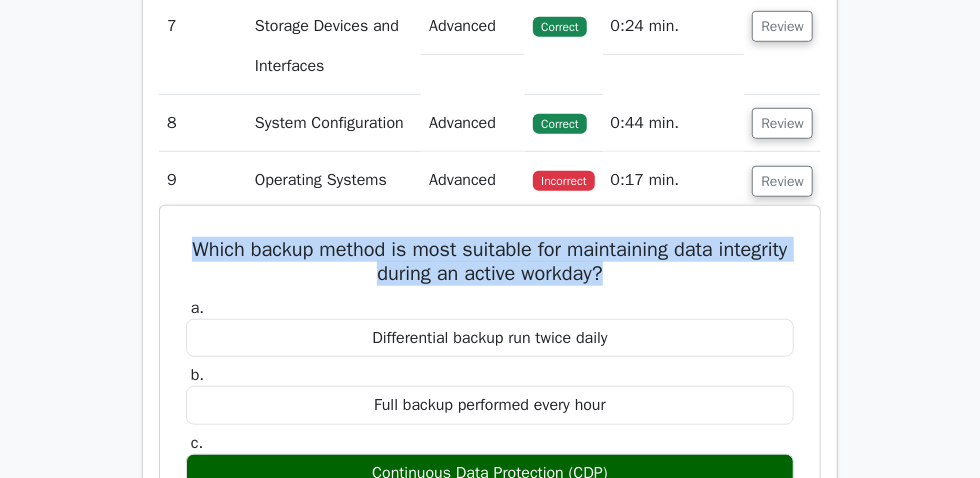 drag, startPoint x: 181, startPoint y: 51, endPoint x: 626, endPoint y: 60, distance: 445.091 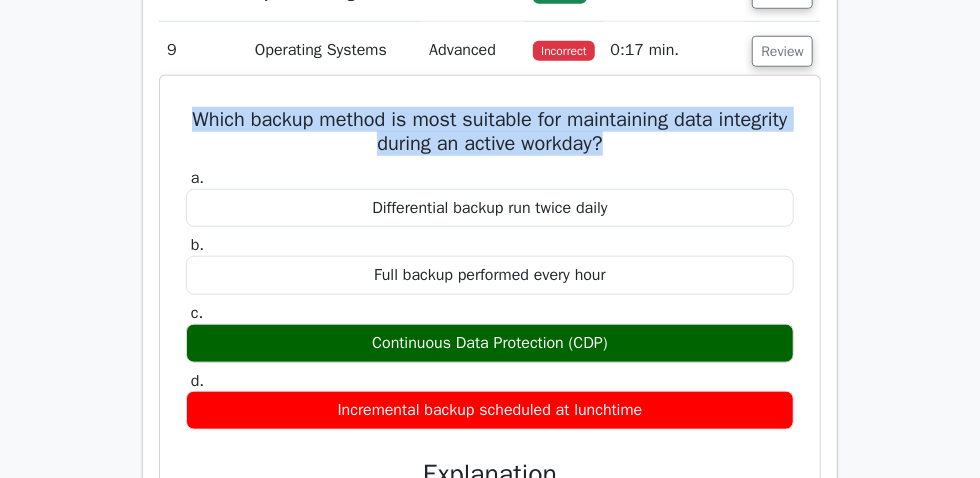 scroll, scrollTop: 3090, scrollLeft: 0, axis: vertical 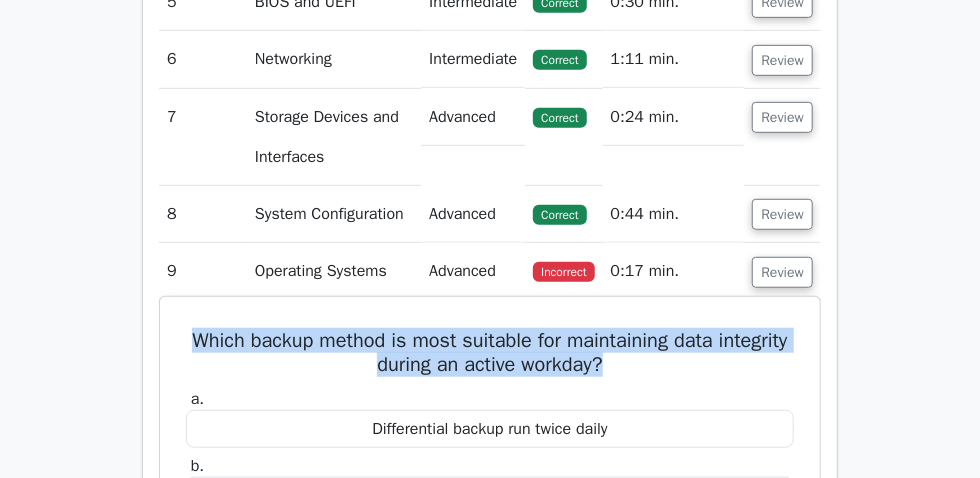 drag, startPoint x: 528, startPoint y: 104, endPoint x: 489, endPoint y: 142, distance: 54.451813 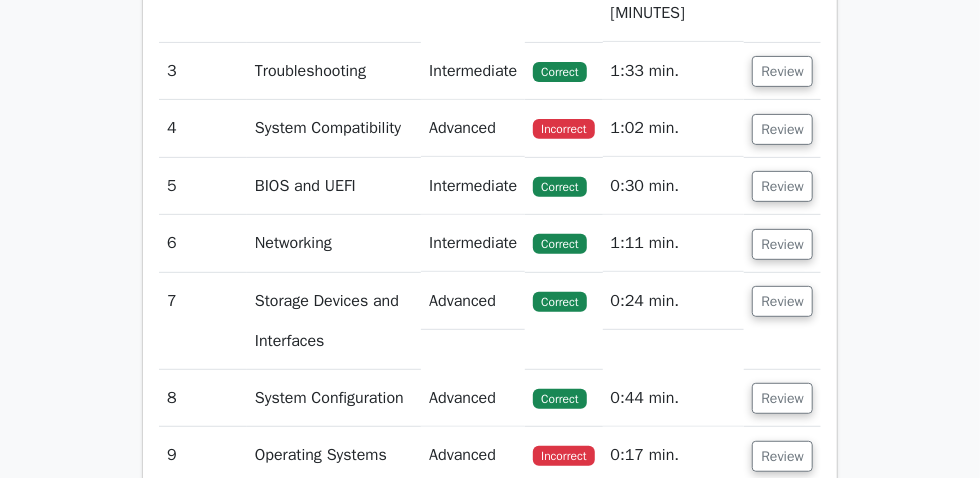 scroll, scrollTop: 2727, scrollLeft: 0, axis: vertical 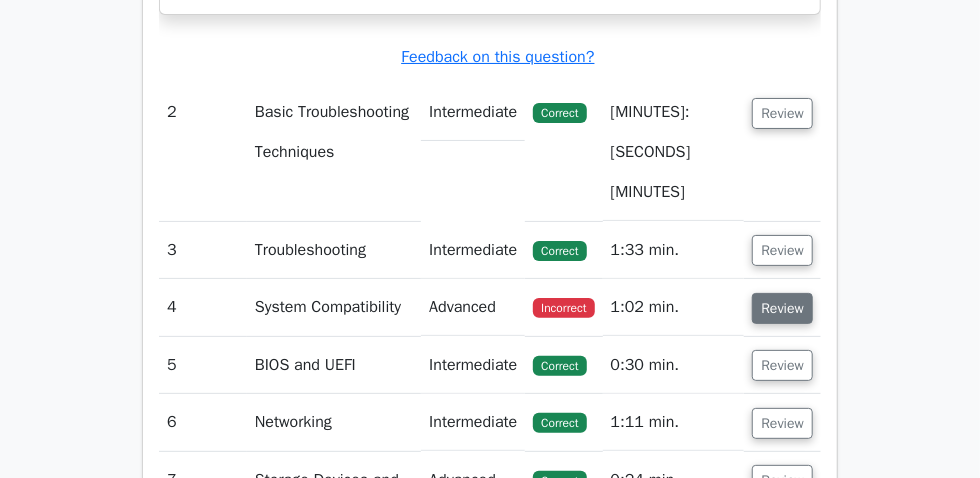 click on "Review" at bounding box center (782, 308) 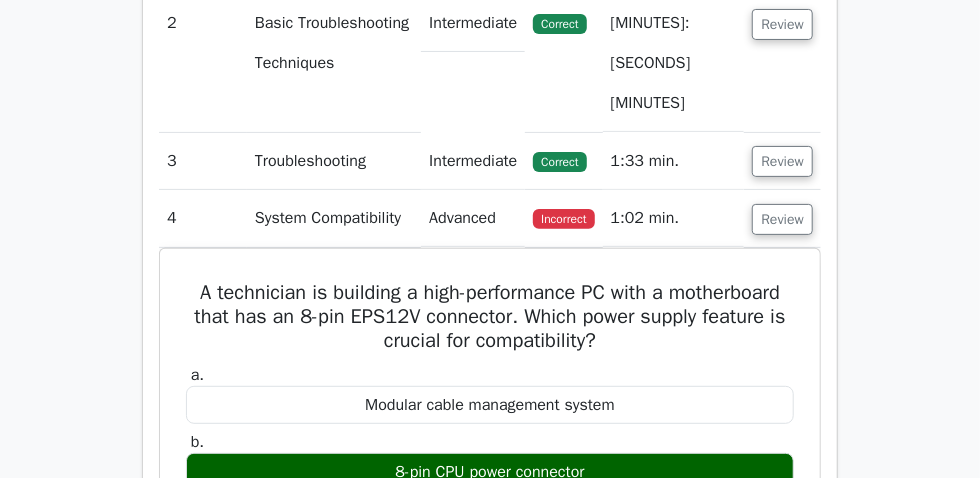 scroll, scrollTop: 2909, scrollLeft: 0, axis: vertical 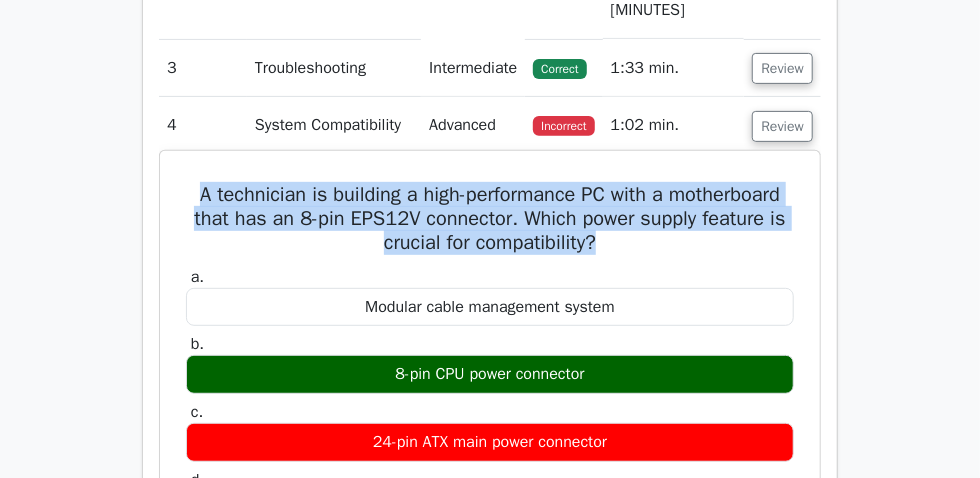 drag, startPoint x: 179, startPoint y: 40, endPoint x: 624, endPoint y: 76, distance: 446.4538 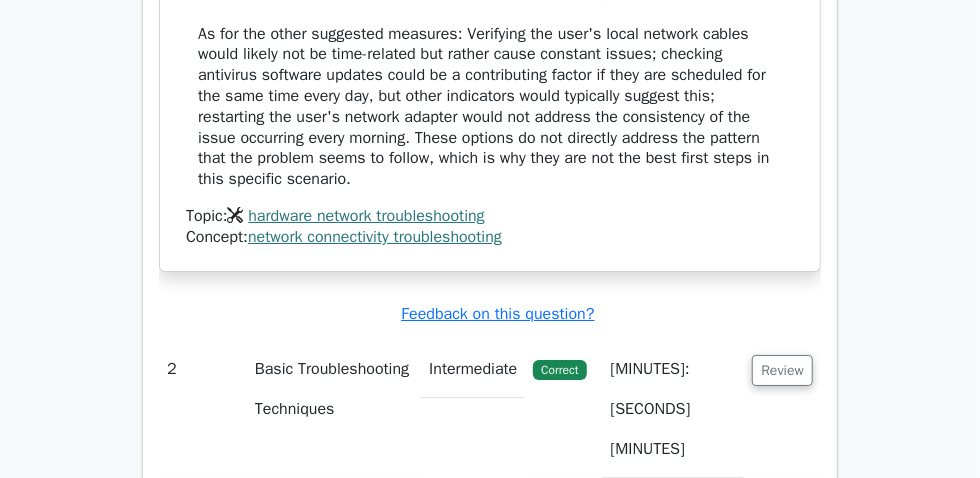 scroll, scrollTop: 2454, scrollLeft: 0, axis: vertical 